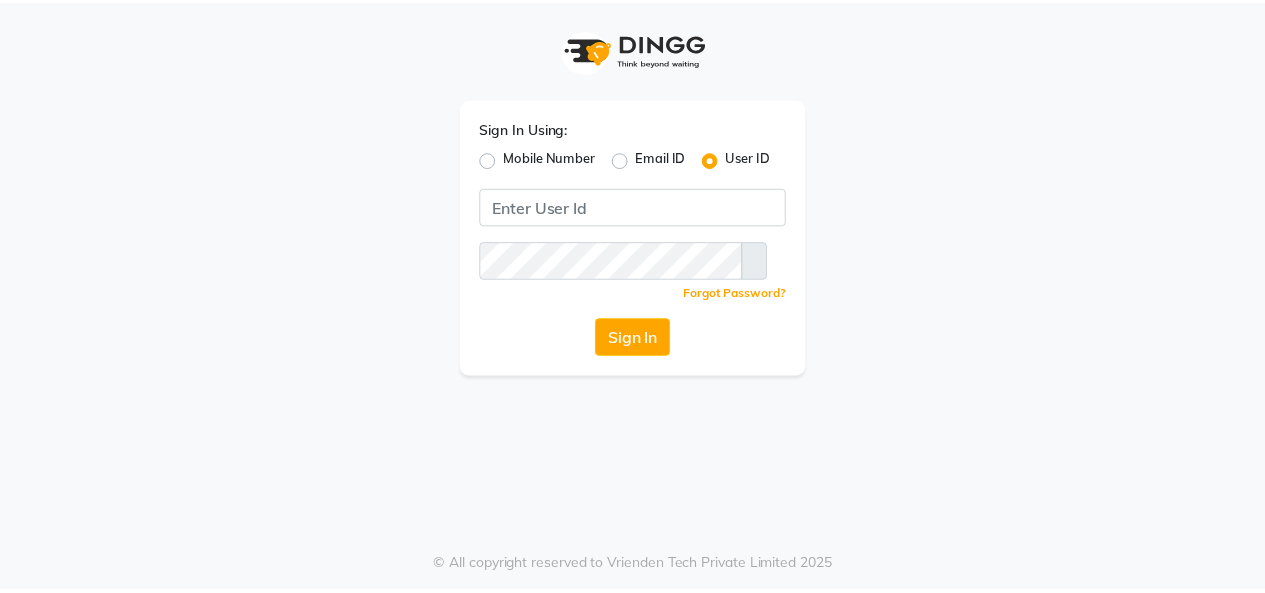 scroll, scrollTop: 0, scrollLeft: 0, axis: both 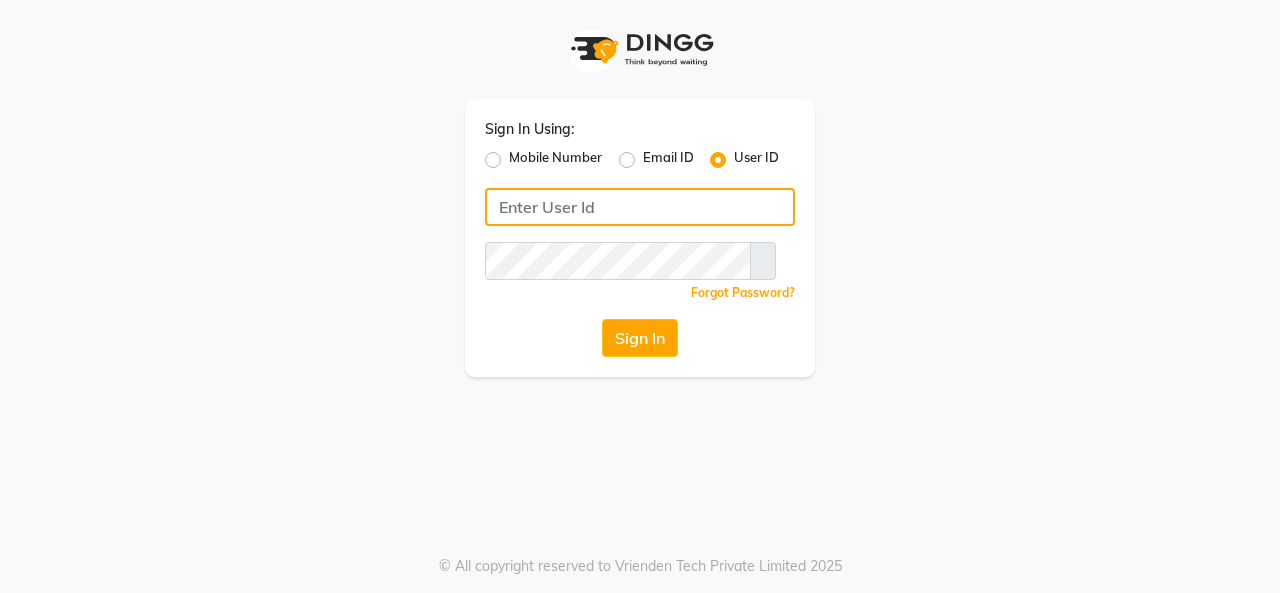 type on "[USERNAME]" 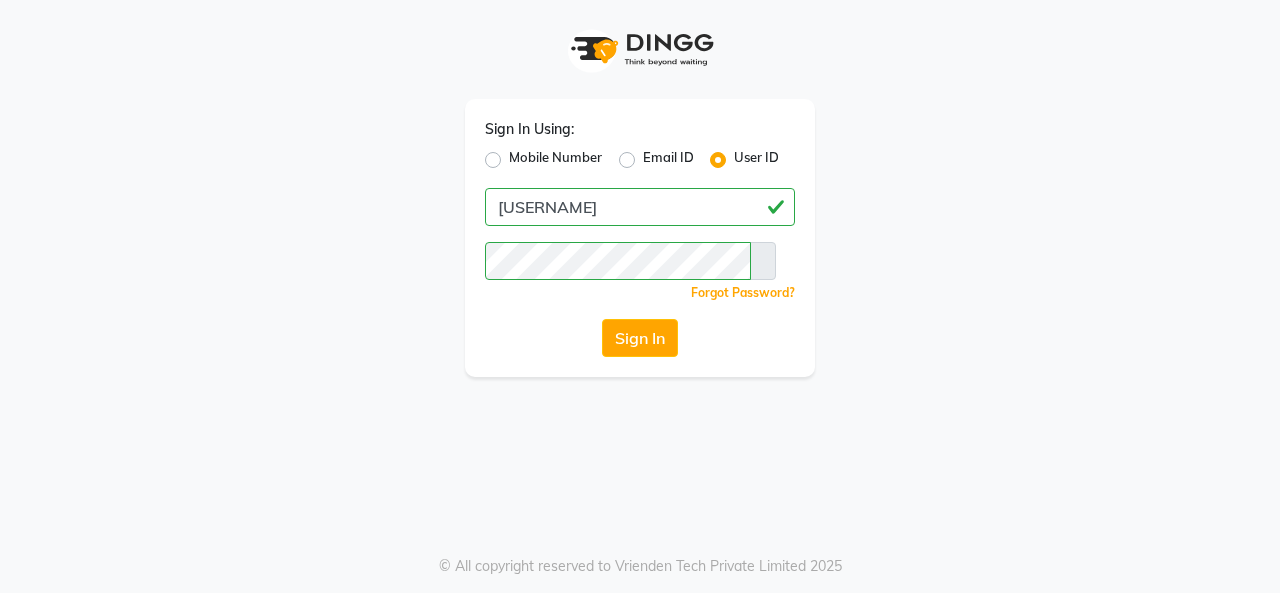 click at bounding box center [763, 261] 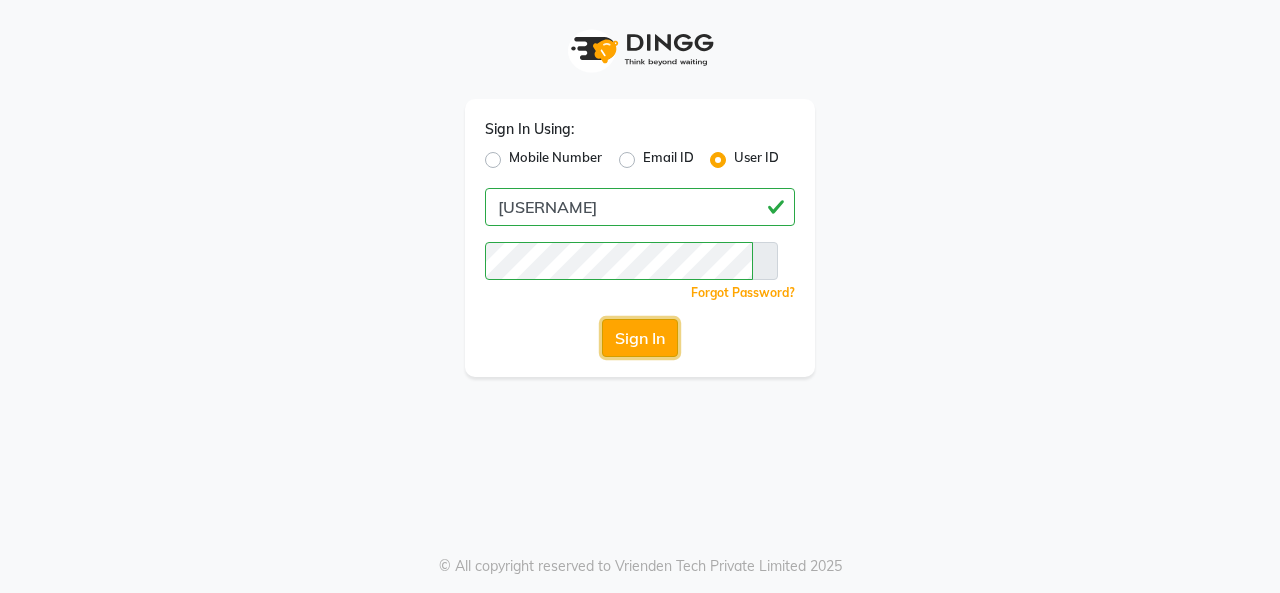 click on "Sign In" at bounding box center [640, 338] 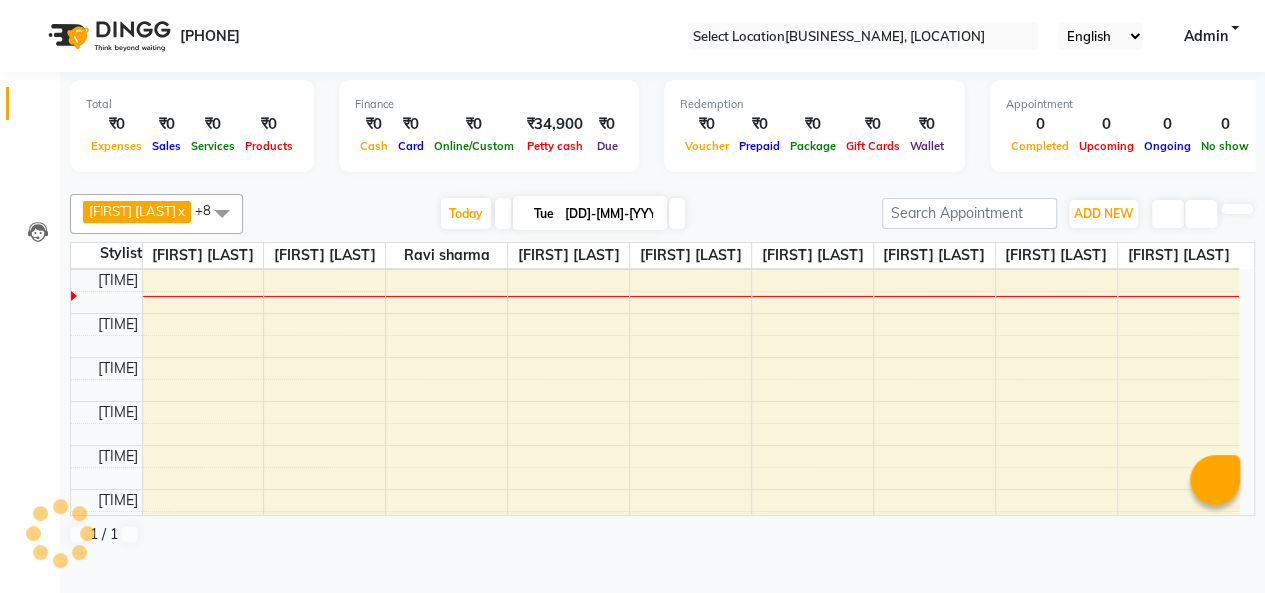 scroll, scrollTop: 131, scrollLeft: 0, axis: vertical 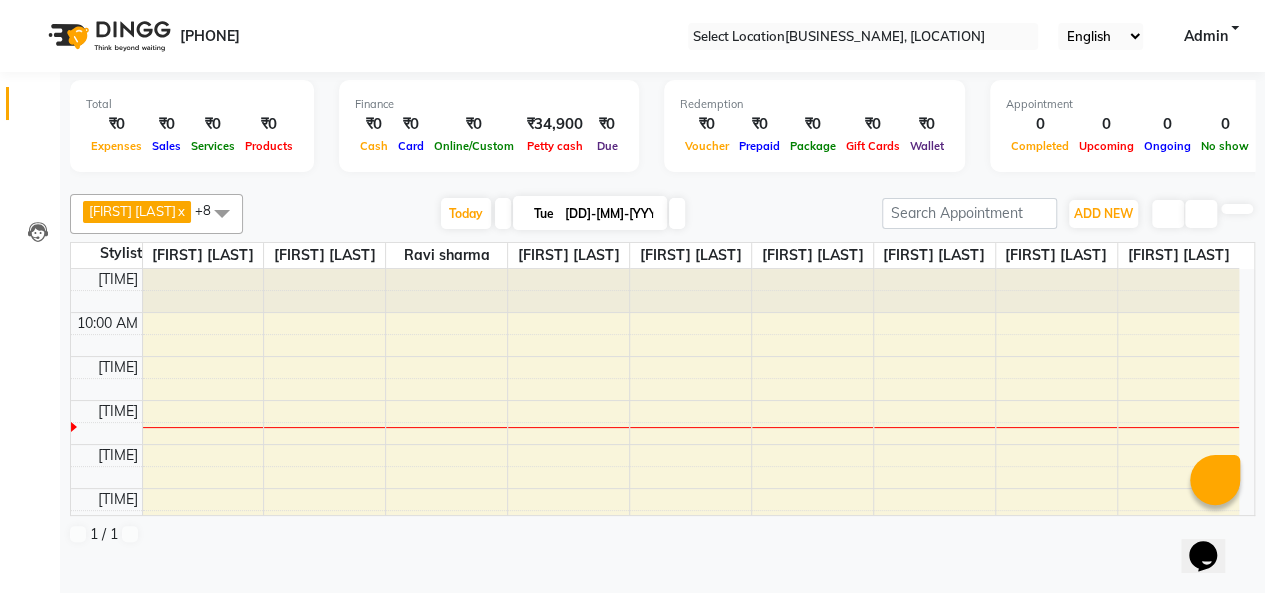 click at bounding box center [222, 213] 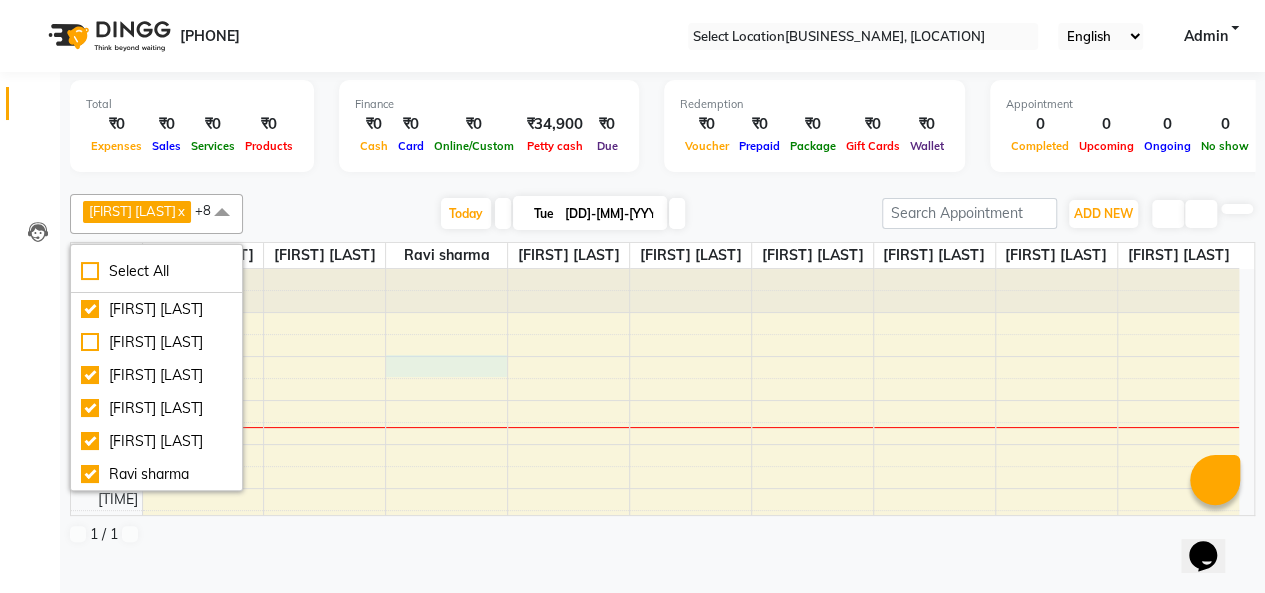 click on "9:00 AM 10:00 AM 11:00 AM 12:00 PM 1:00 PM 2:00 PM 3:00 PM 4:00 PM 5:00 PM 6:00 PM 7:00 PM 8:00 PM 9:00 PM" at bounding box center [655, 554] 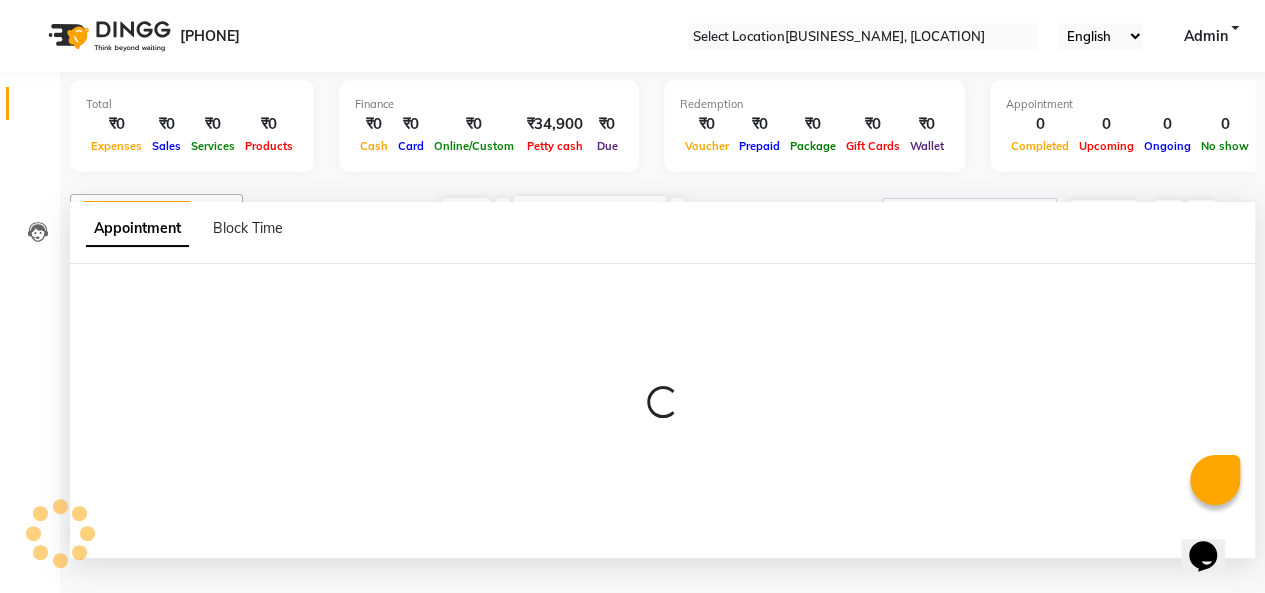 scroll, scrollTop: 0, scrollLeft: 0, axis: both 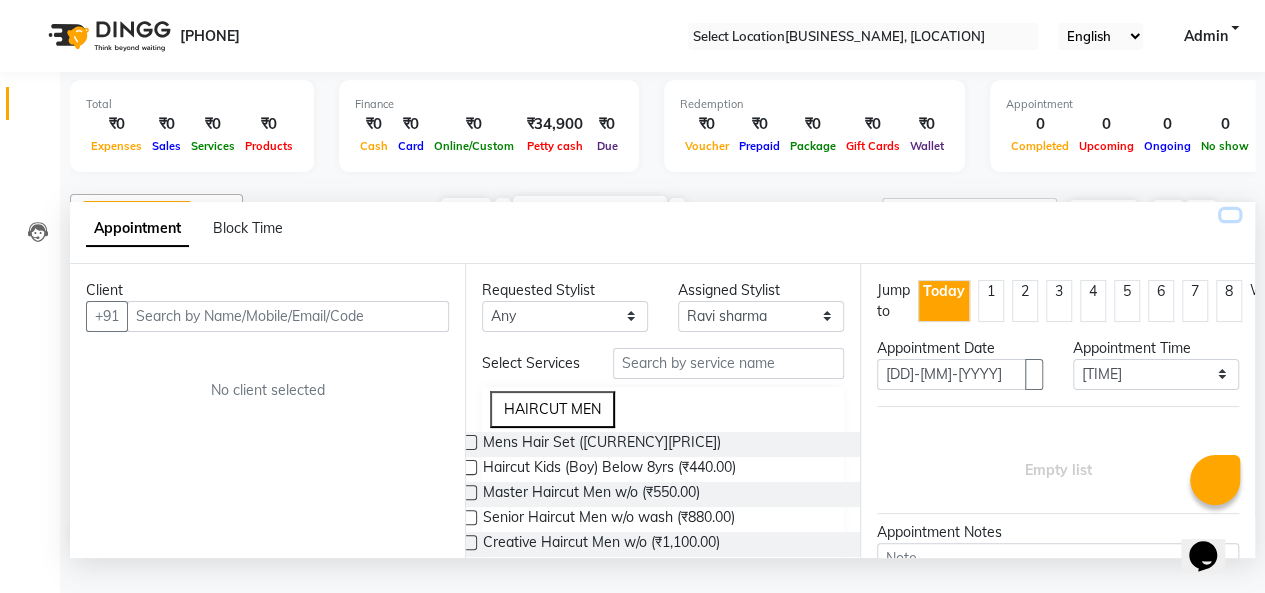 click at bounding box center [1230, 215] 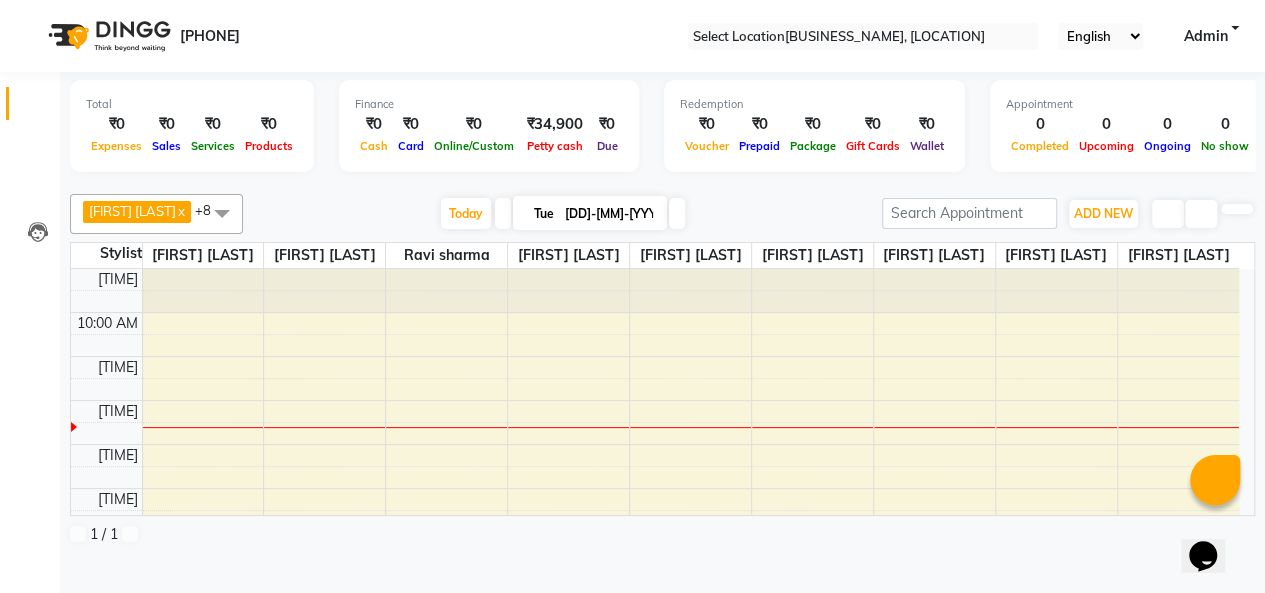 click at bounding box center (1237, 209) 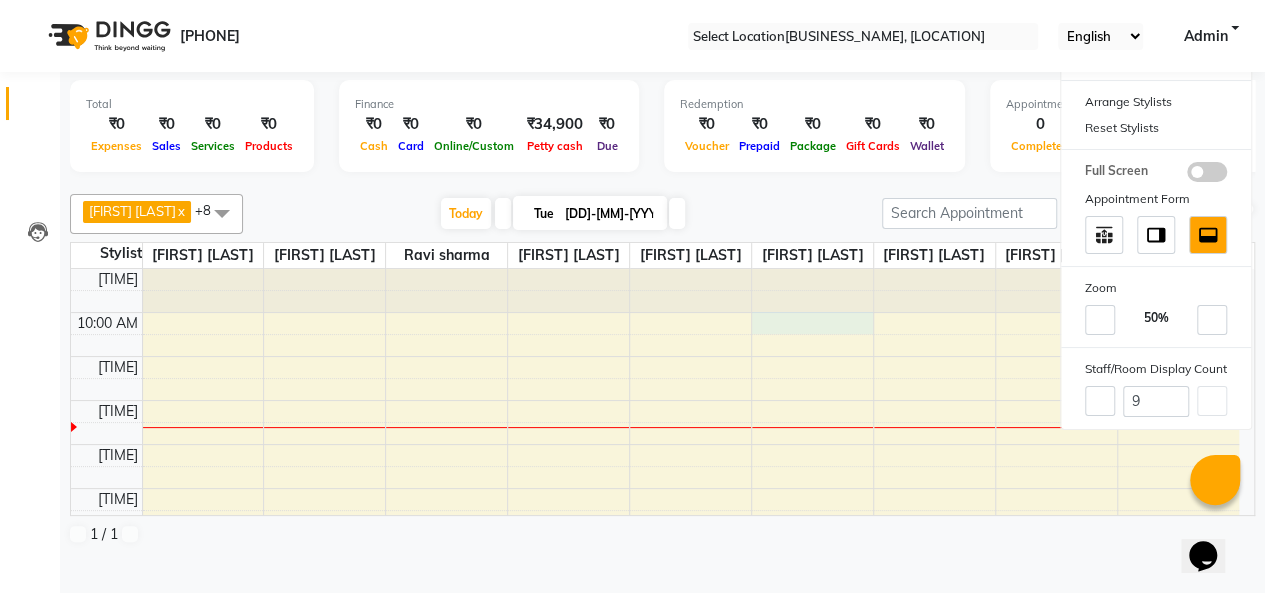 click on "9:00 AM 10:00 AM 11:00 AM 12:00 PM 1:00 PM 2:00 PM 3:00 PM 4:00 PM 5:00 PM 6:00 PM 7:00 PM 8:00 PM 9:00 PM" at bounding box center [655, 554] 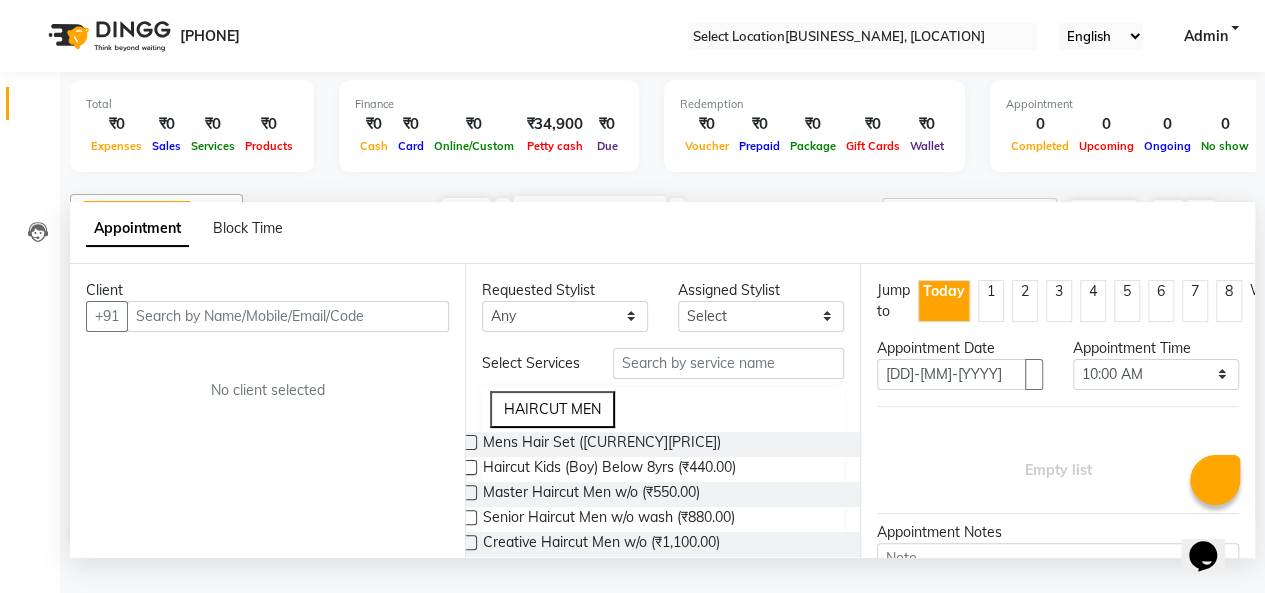 scroll, scrollTop: 0, scrollLeft: 0, axis: both 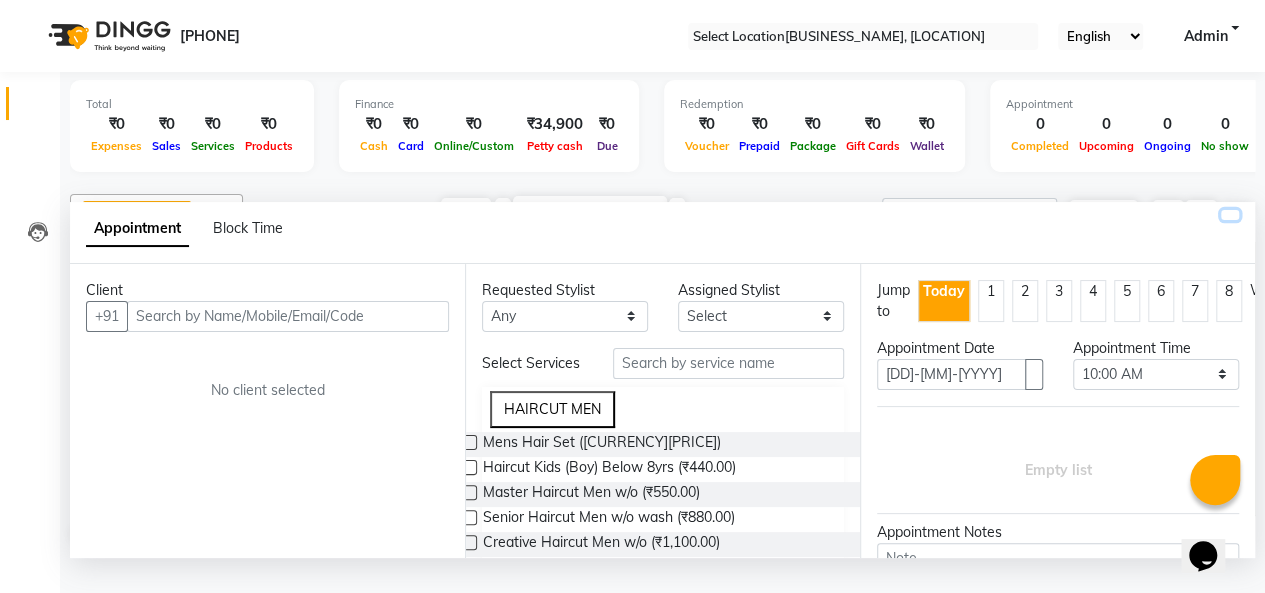 click at bounding box center (1230, 215) 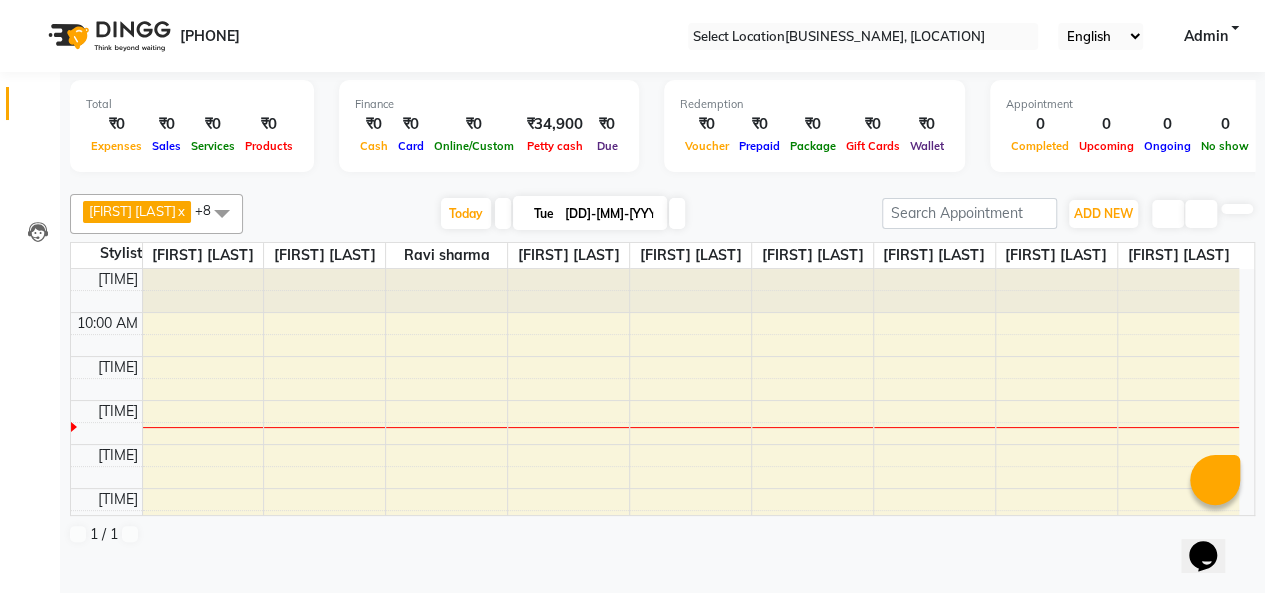 scroll, scrollTop: 0, scrollLeft: 0, axis: both 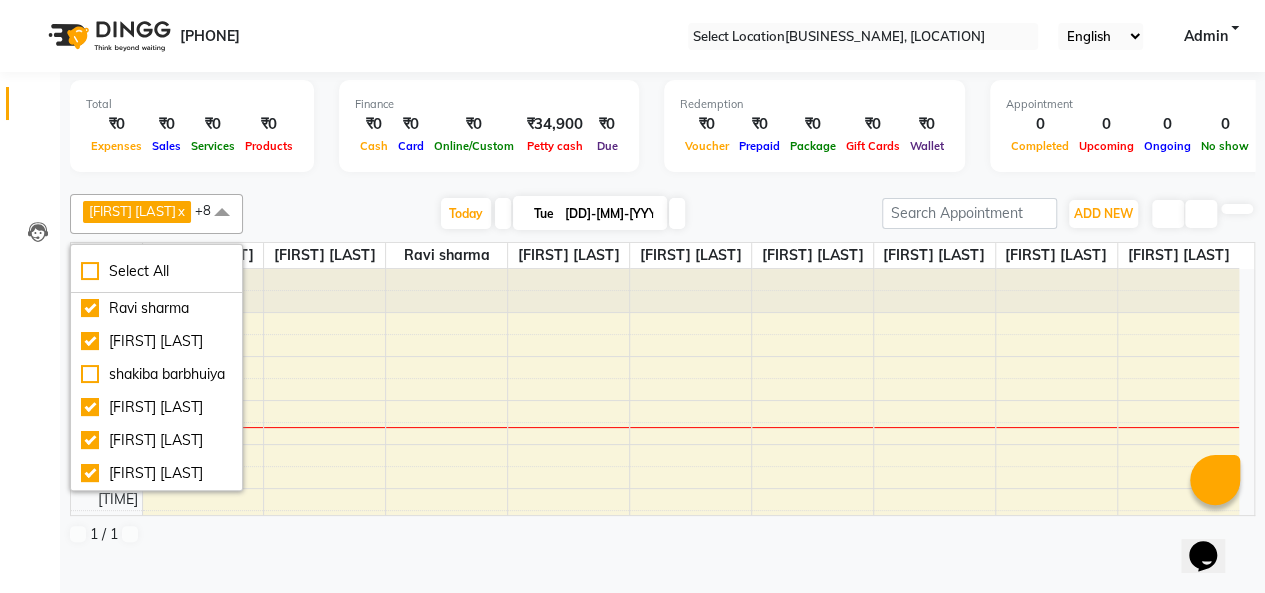 click on "9:00 AM 10:00 AM 11:00 AM 12:00 PM 1:00 PM 2:00 PM 3:00 PM 4:00 PM 5:00 PM 6:00 PM 7:00 PM 8:00 PM 9:00 PM" at bounding box center (655, 554) 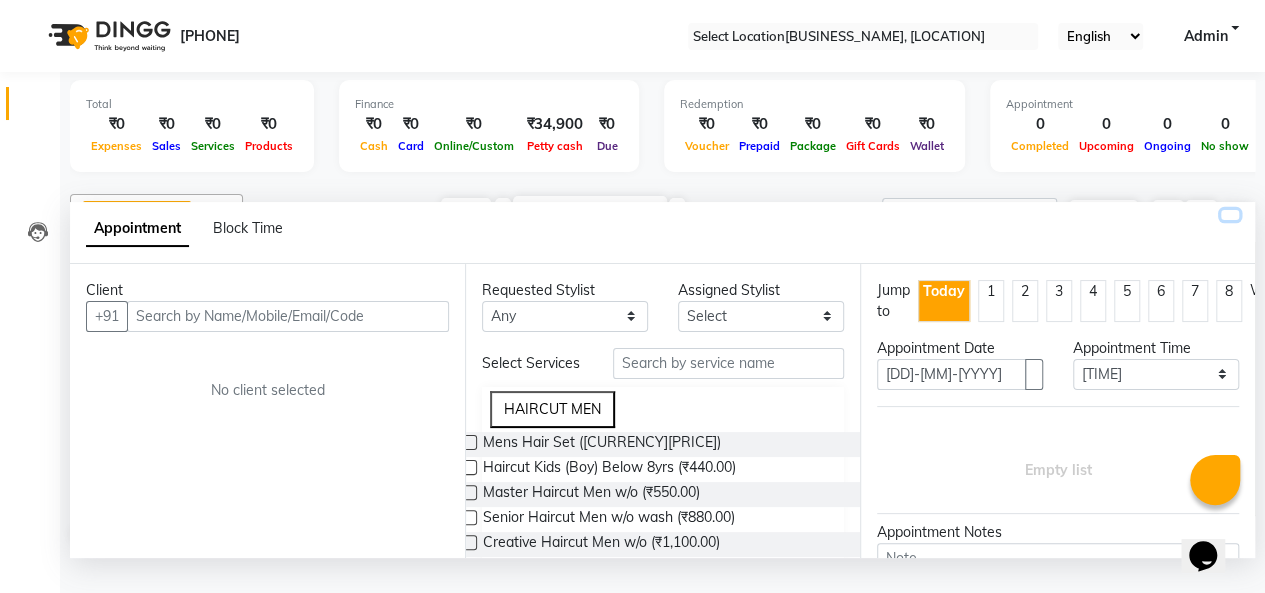 click at bounding box center (1230, 215) 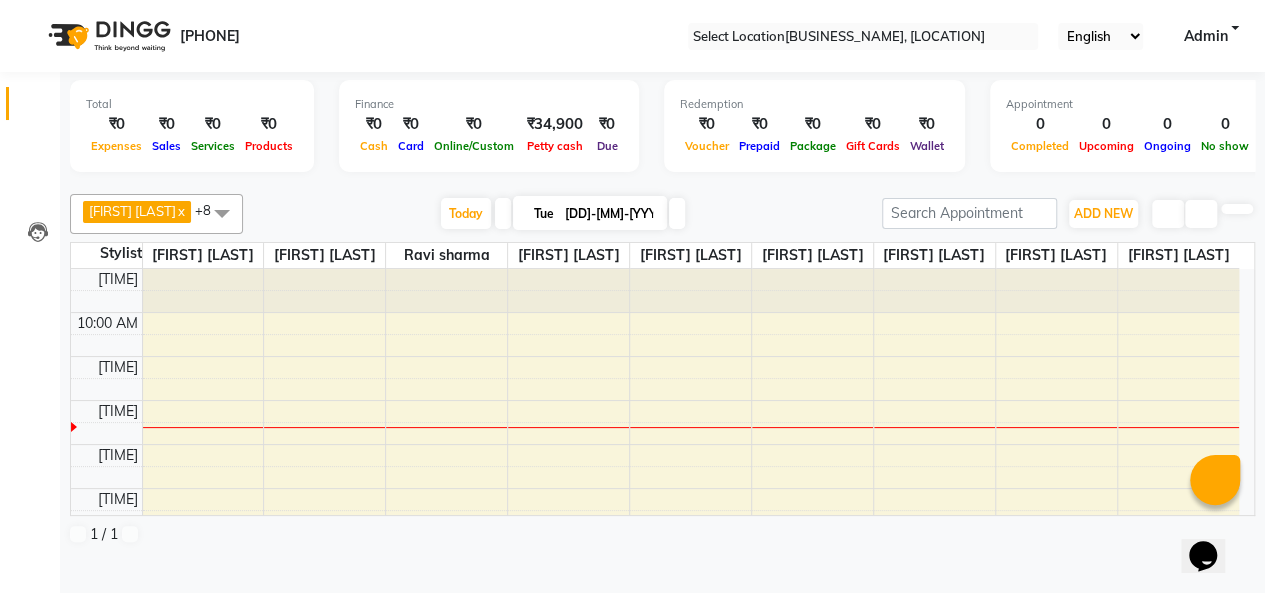 scroll, scrollTop: 0, scrollLeft: 0, axis: both 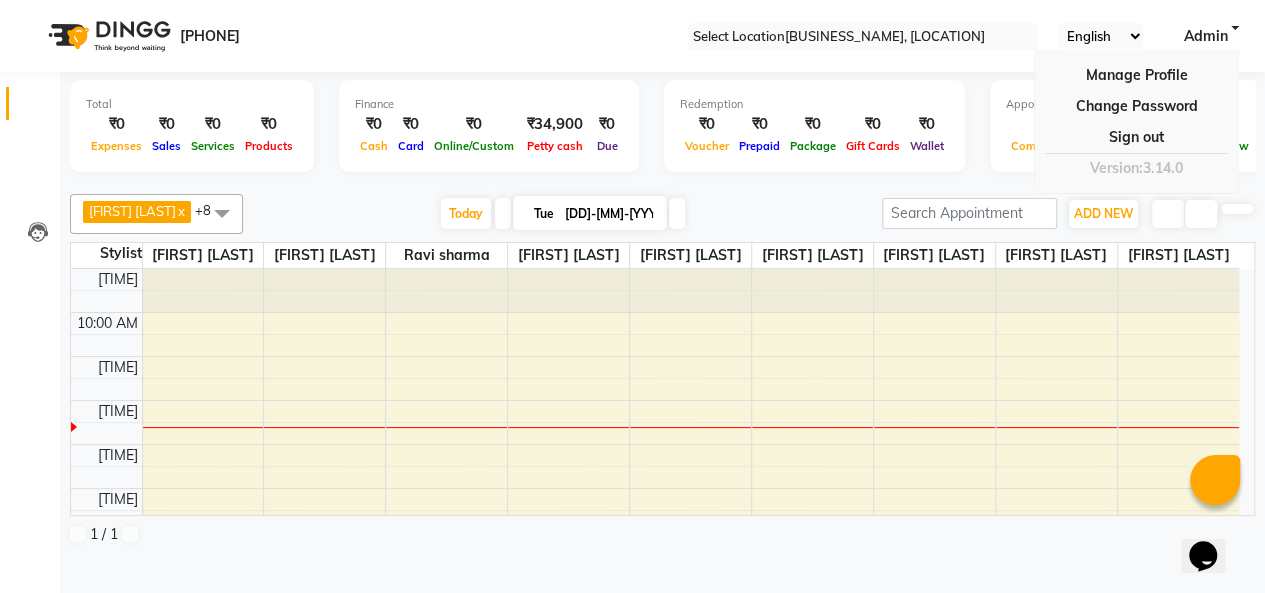 click at bounding box center [203, 290] 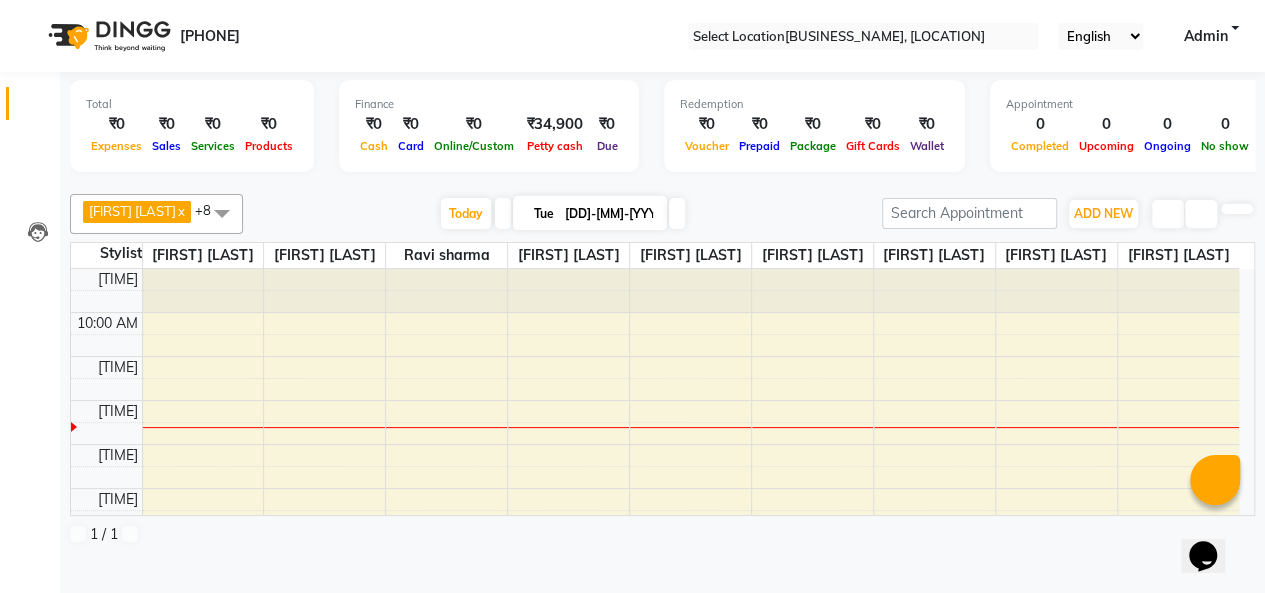 scroll, scrollTop: 336, scrollLeft: 0, axis: vertical 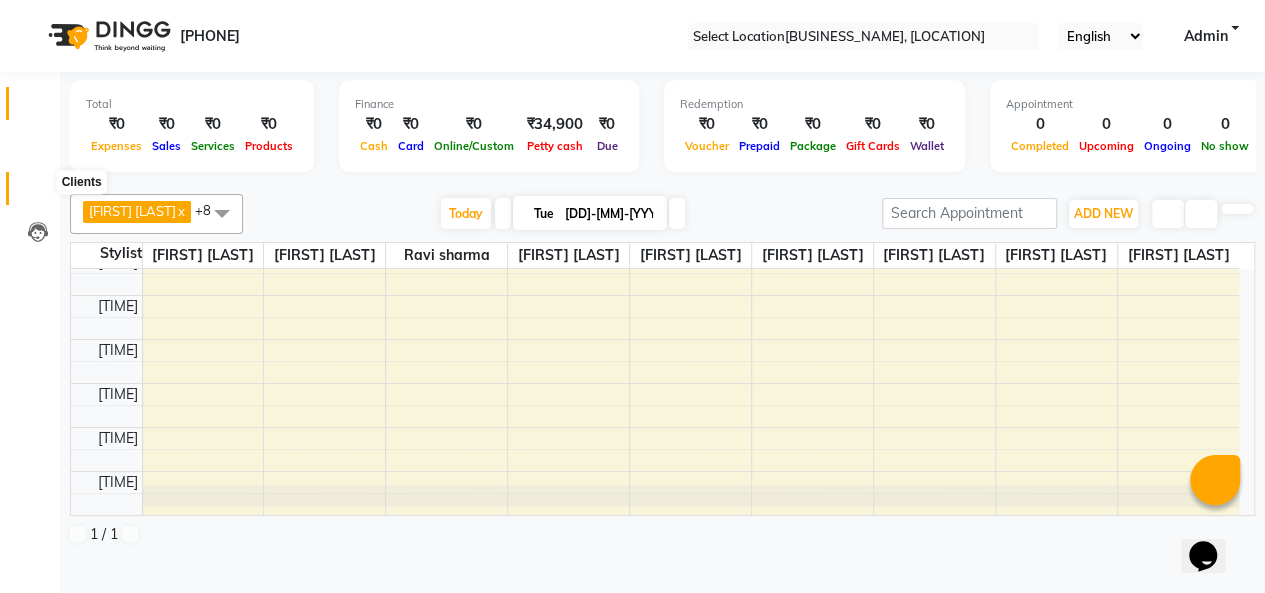 click at bounding box center [38, 193] 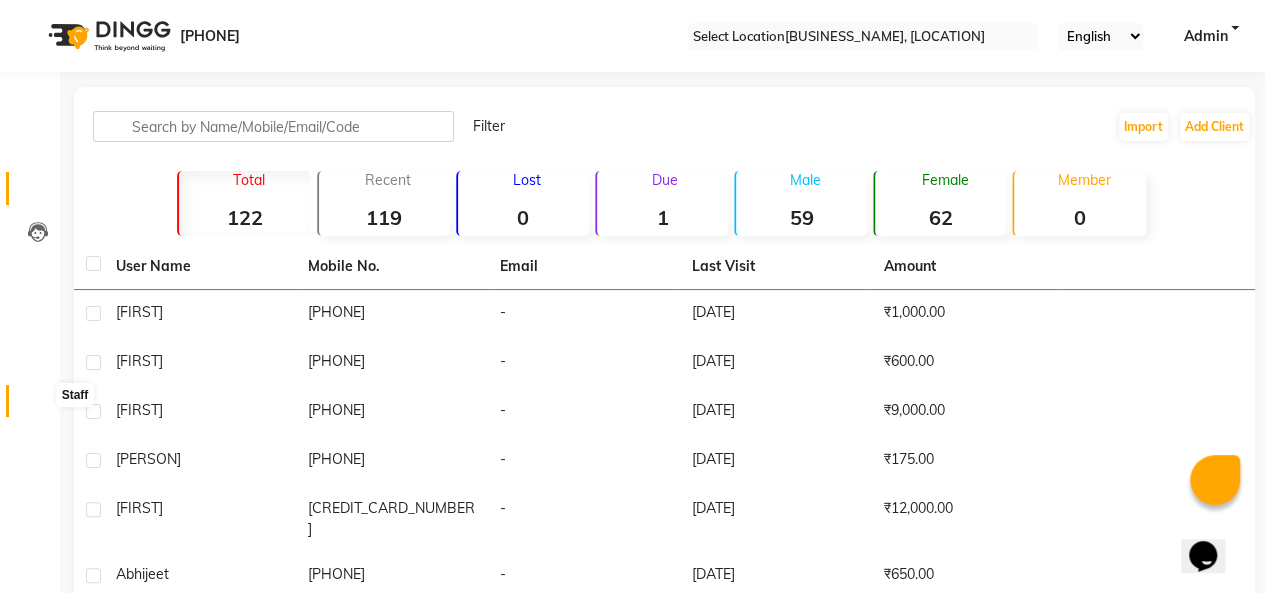 click at bounding box center (37, 406) 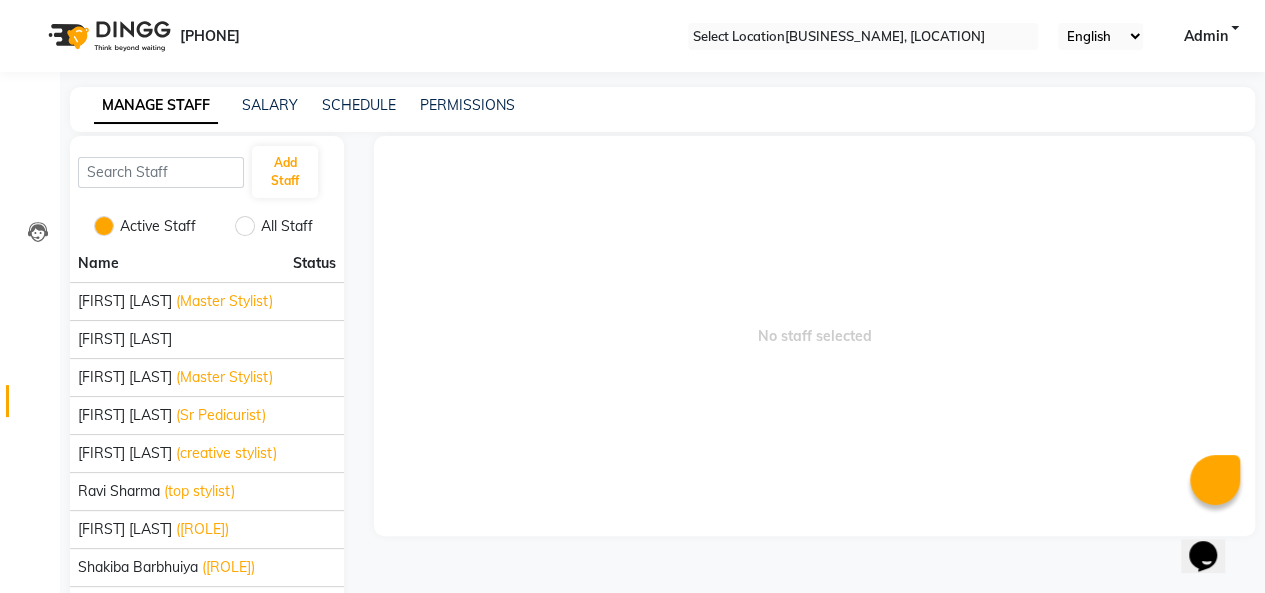 click on "No staff selected" at bounding box center [814, 336] 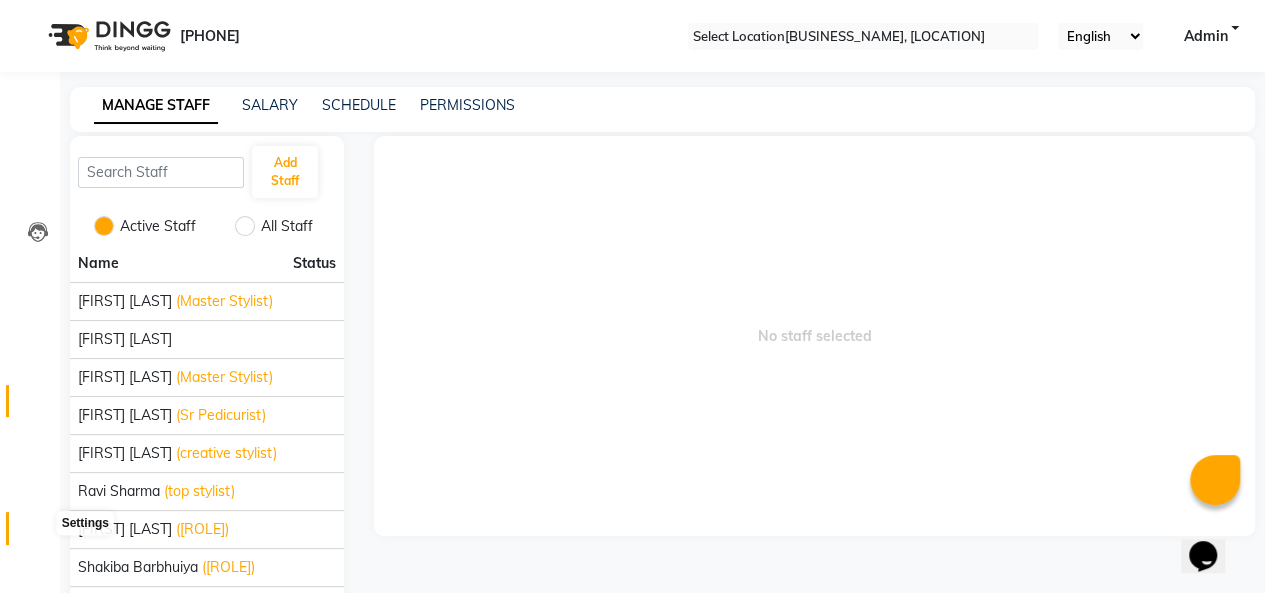 click at bounding box center (38, 533) 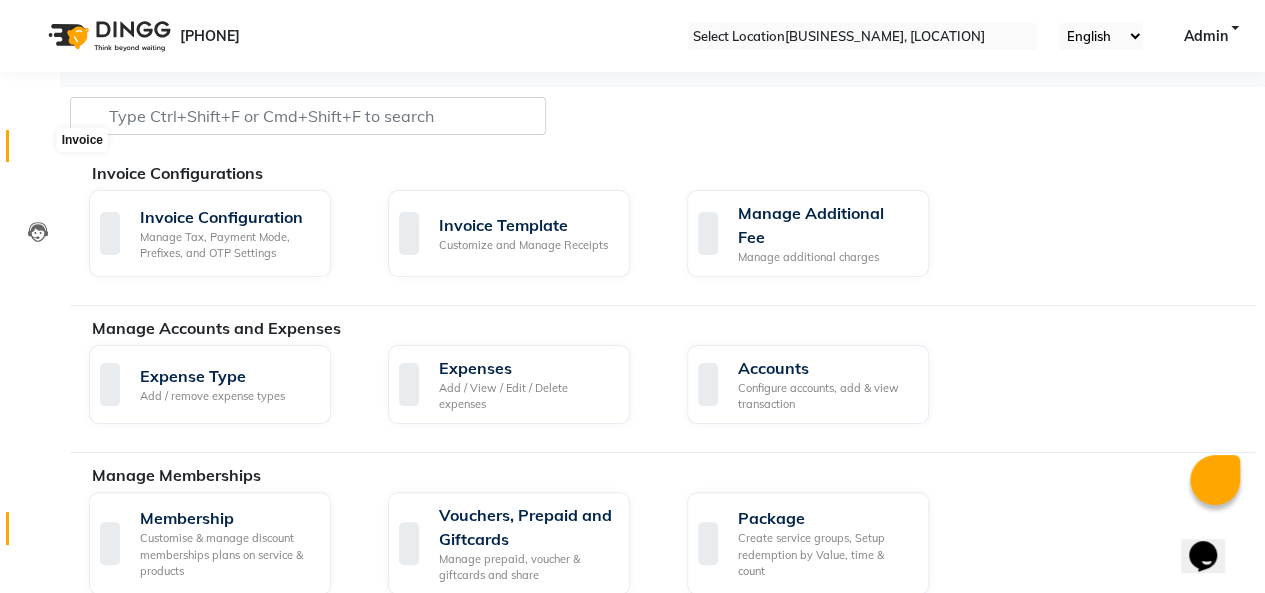 click at bounding box center (38, 151) 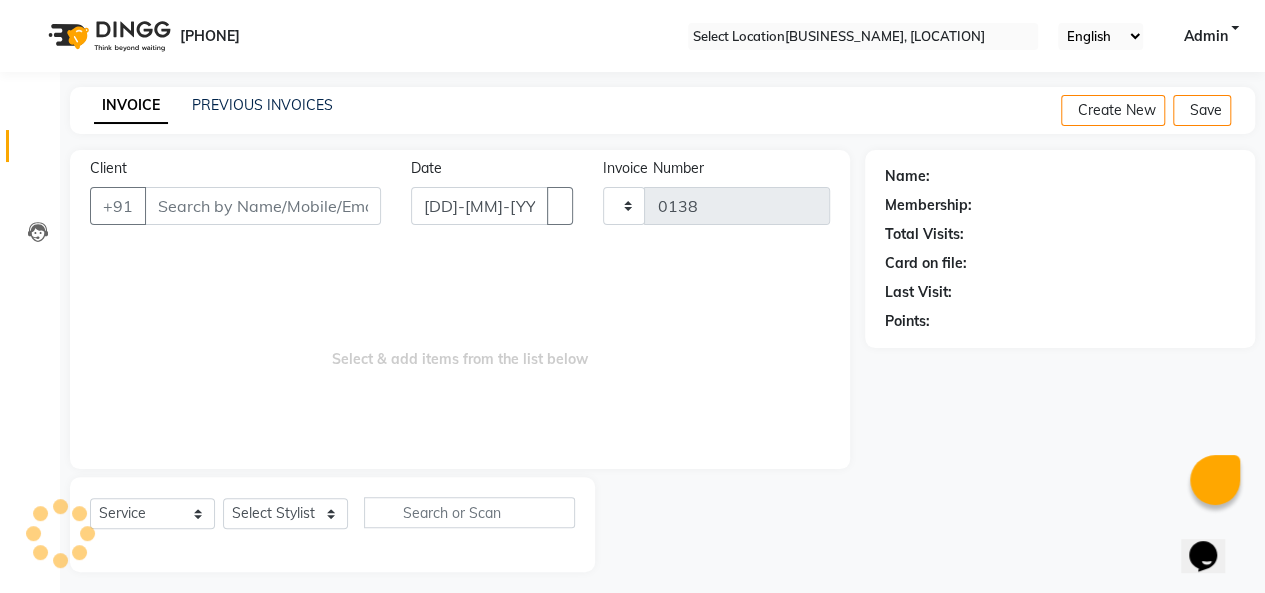 scroll, scrollTop: 7, scrollLeft: 0, axis: vertical 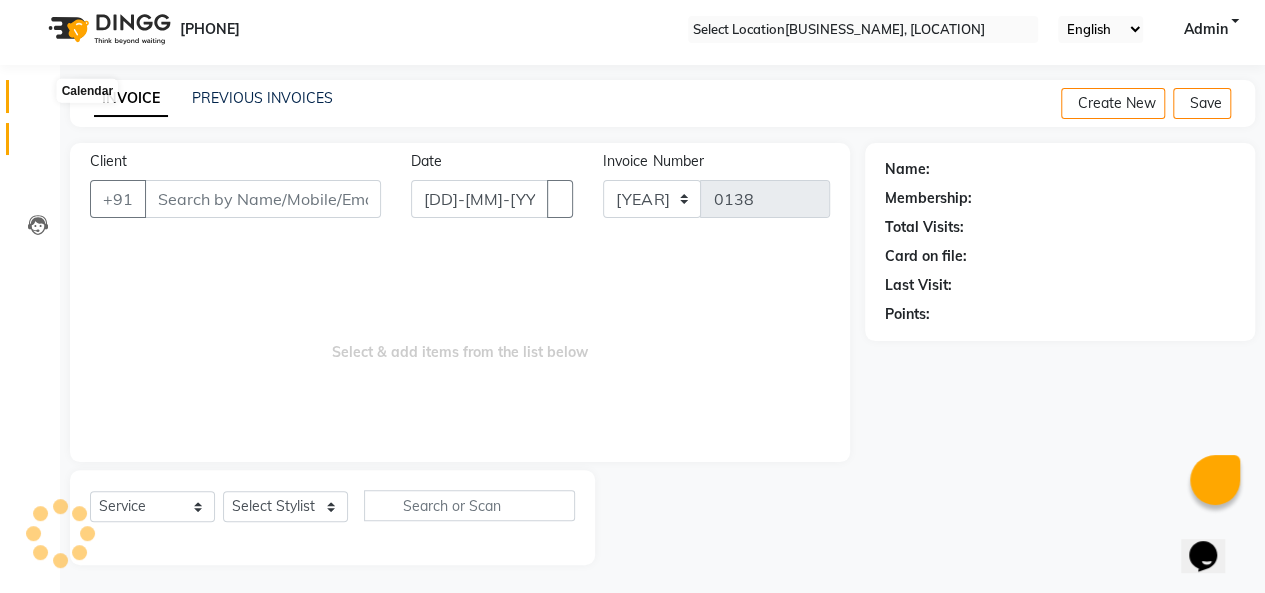 click at bounding box center [38, 101] 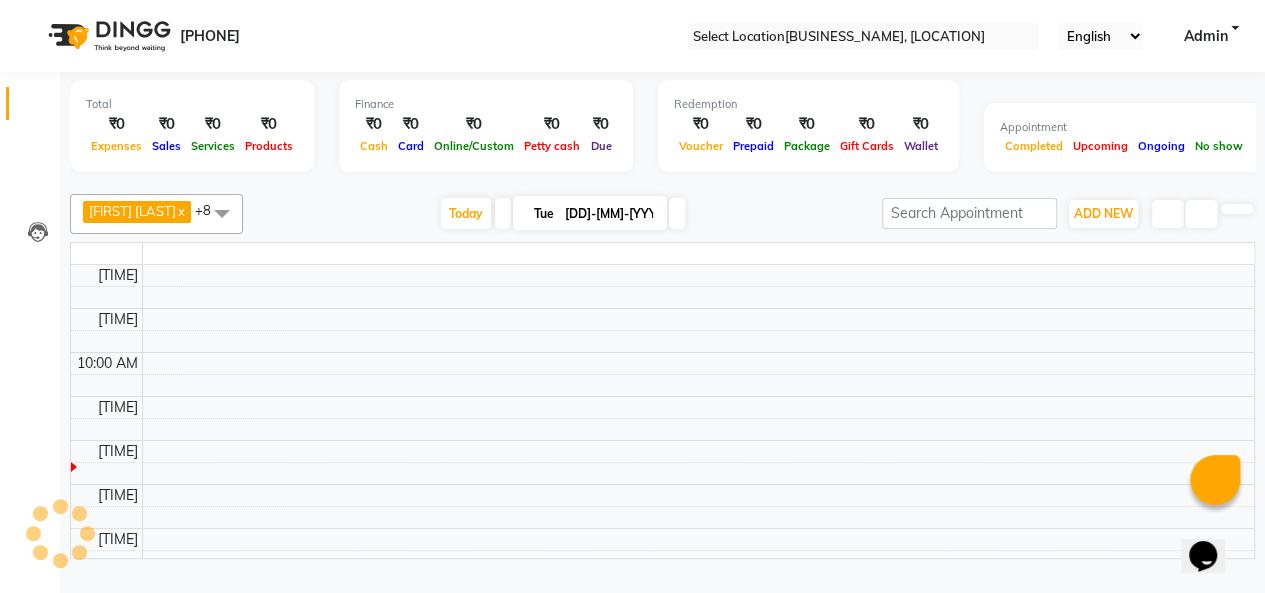 scroll, scrollTop: 0, scrollLeft: 0, axis: both 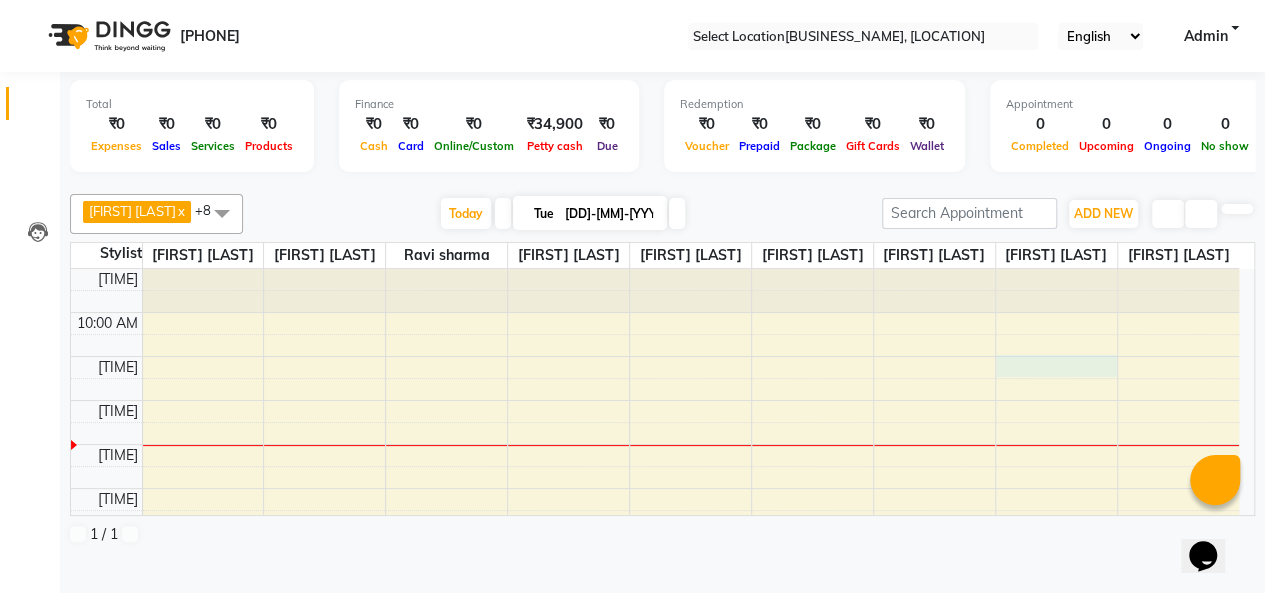 click on "9:00 AM 10:00 AM 11:00 AM 12:00 PM 1:00 PM 2:00 PM 3:00 PM 4:00 PM 5:00 PM 6:00 PM 7:00 PM 8:00 PM 9:00 PM" at bounding box center (655, 554) 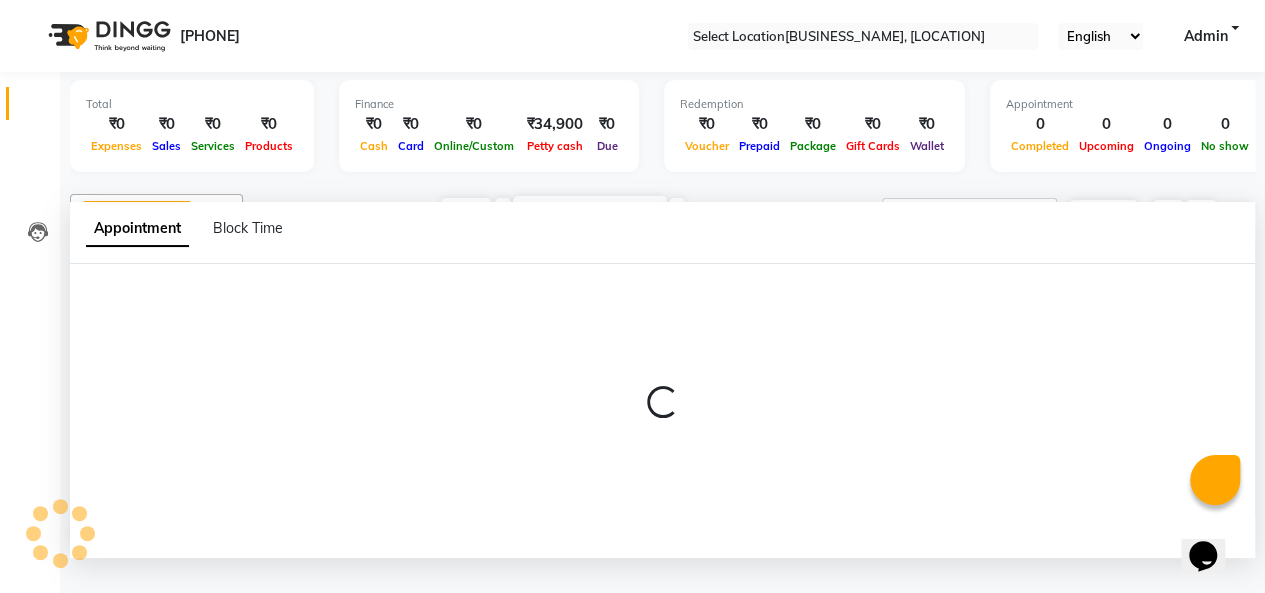 scroll, scrollTop: 0, scrollLeft: 0, axis: both 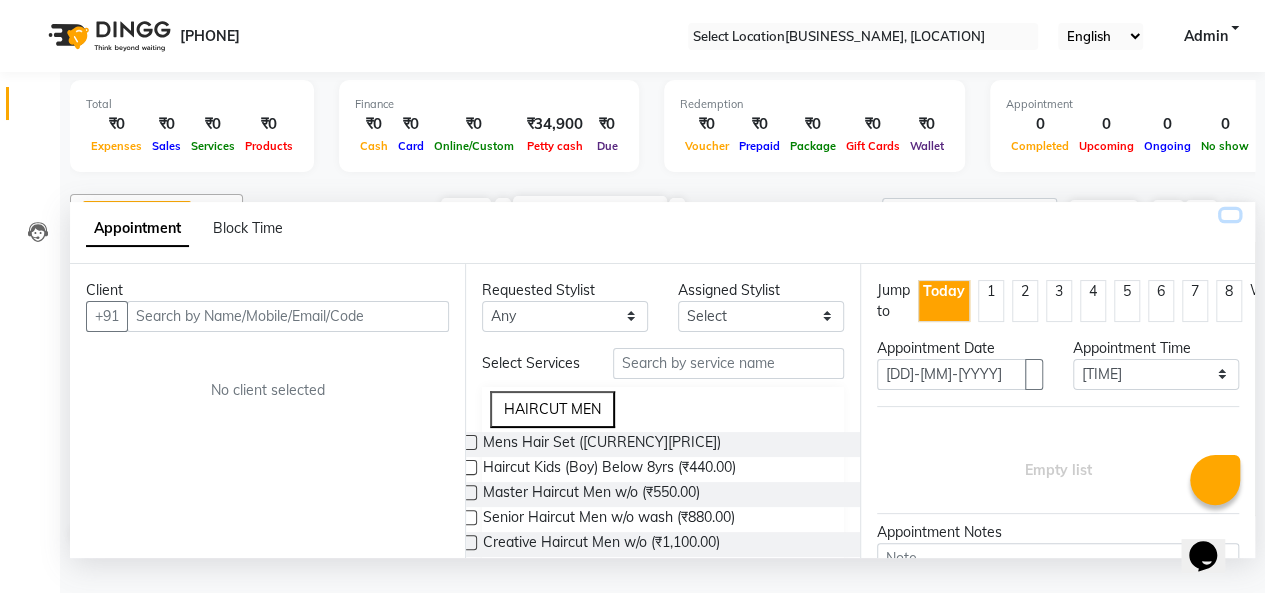 click at bounding box center (1230, 215) 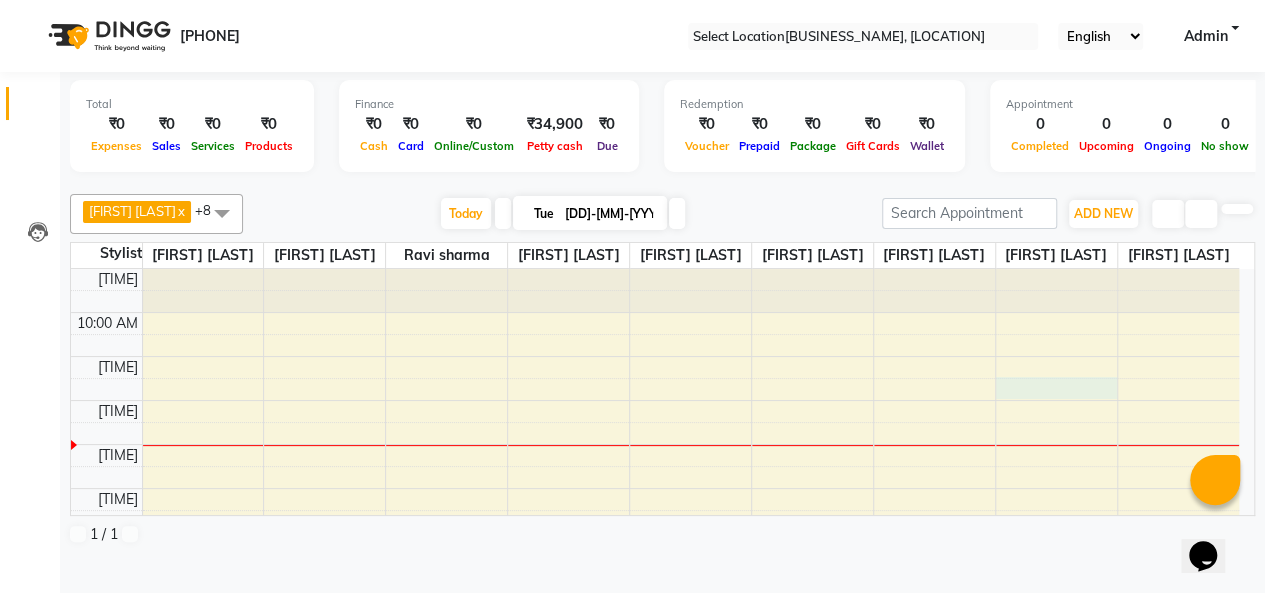 click on "9:00 AM 10:00 AM 11:00 AM 12:00 PM 1:00 PM 2:00 PM 3:00 PM 4:00 PM 5:00 PM 6:00 PM 7:00 PM 8:00 PM 9:00 PM" at bounding box center (655, 554) 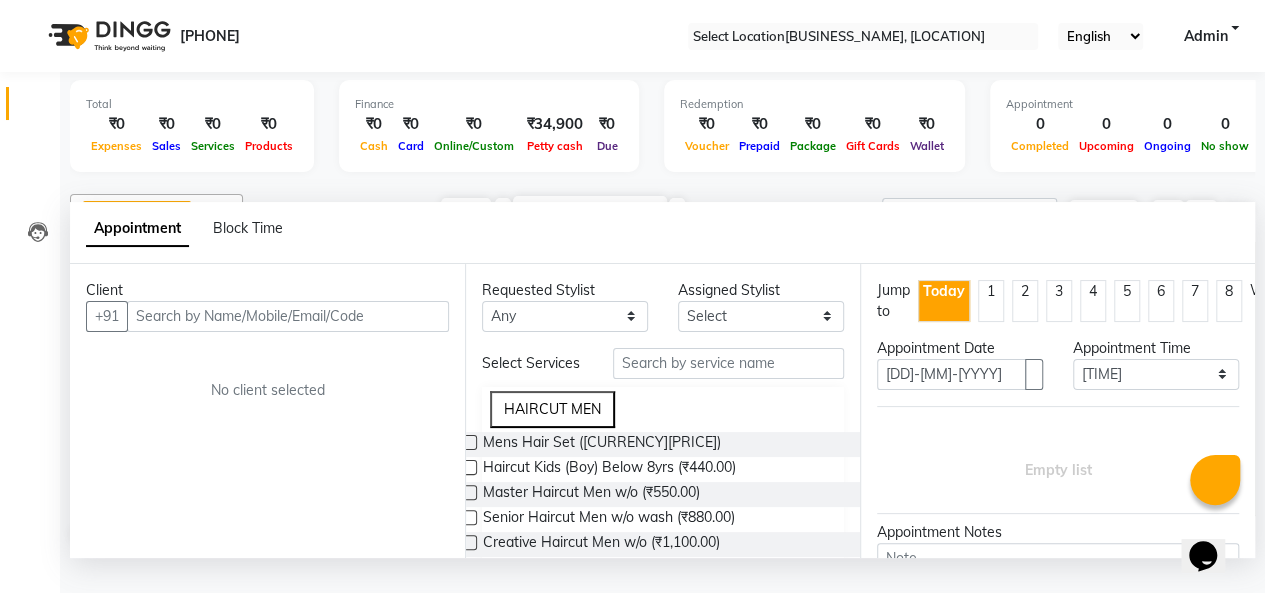 click on "Client +[COUNTRY_CODE]  No client selected" at bounding box center (267, 411) 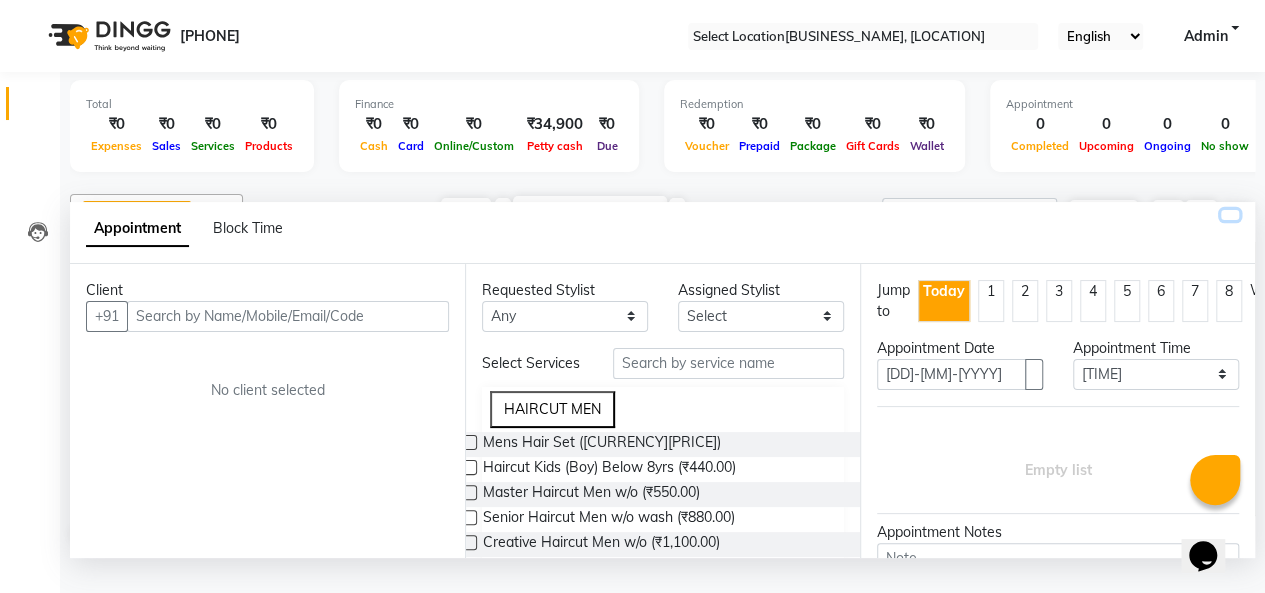 click at bounding box center (1230, 215) 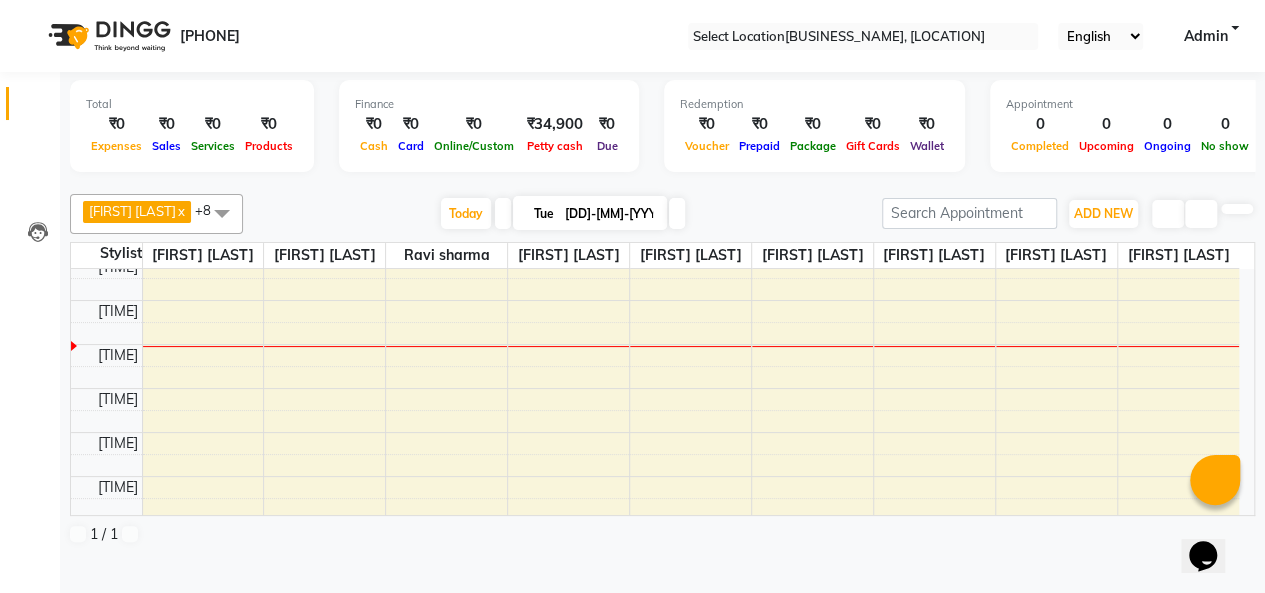 scroll, scrollTop: 0, scrollLeft: 0, axis: both 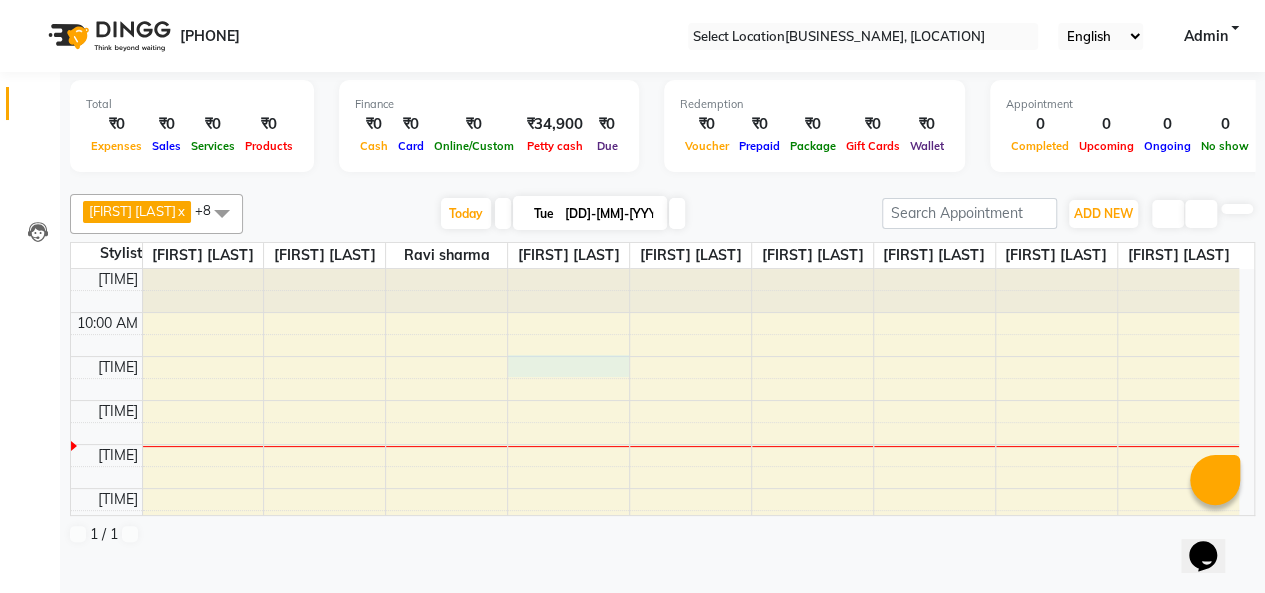 click on "9:00 AM 10:00 AM 11:00 AM 12:00 PM 1:00 PM 2:00 PM 3:00 PM 4:00 PM 5:00 PM 6:00 PM 7:00 PM 8:00 PM 9:00 PM" at bounding box center [655, 554] 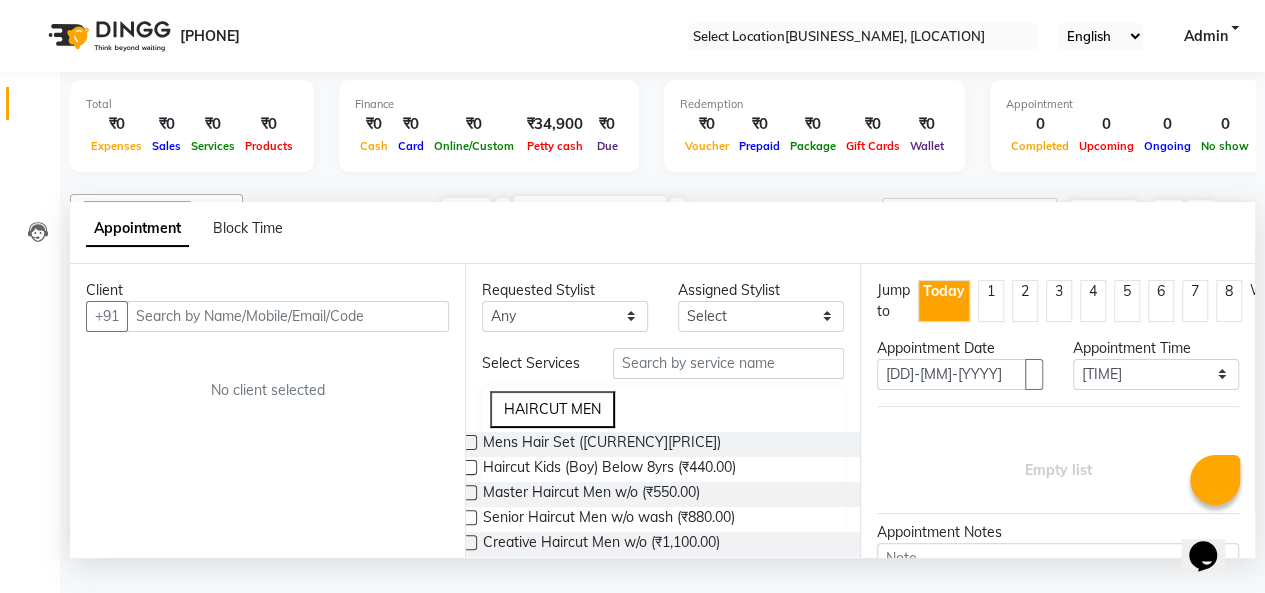 click on "Client +[COUNTRY_CODE]  No client selected" at bounding box center (267, 411) 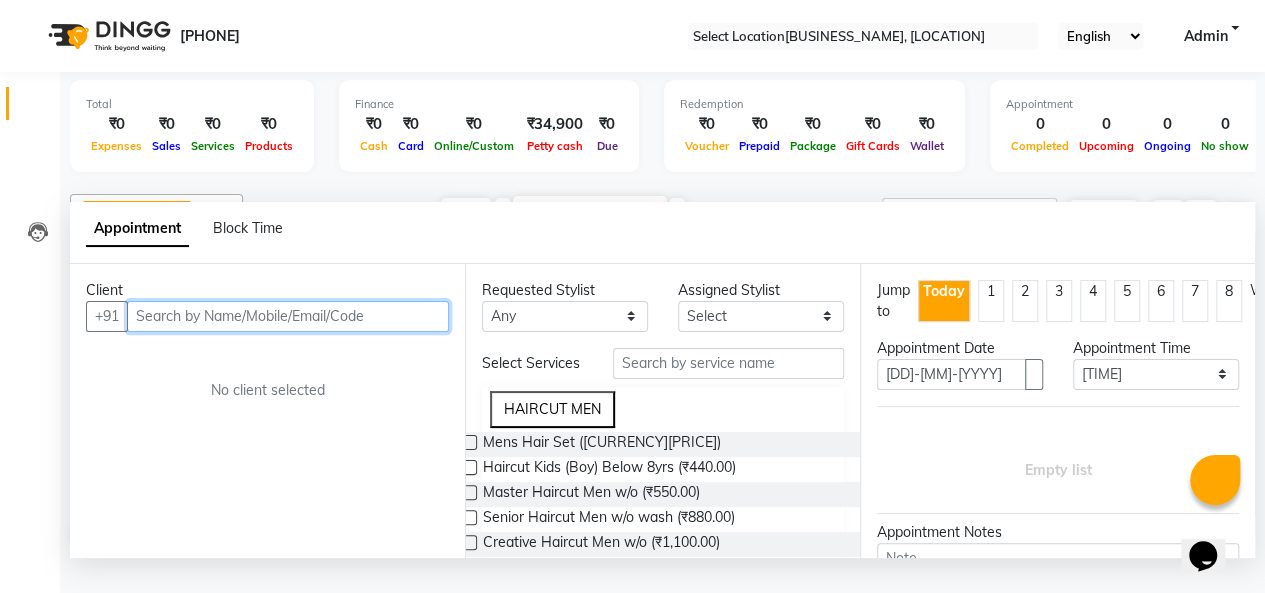 click at bounding box center (288, 316) 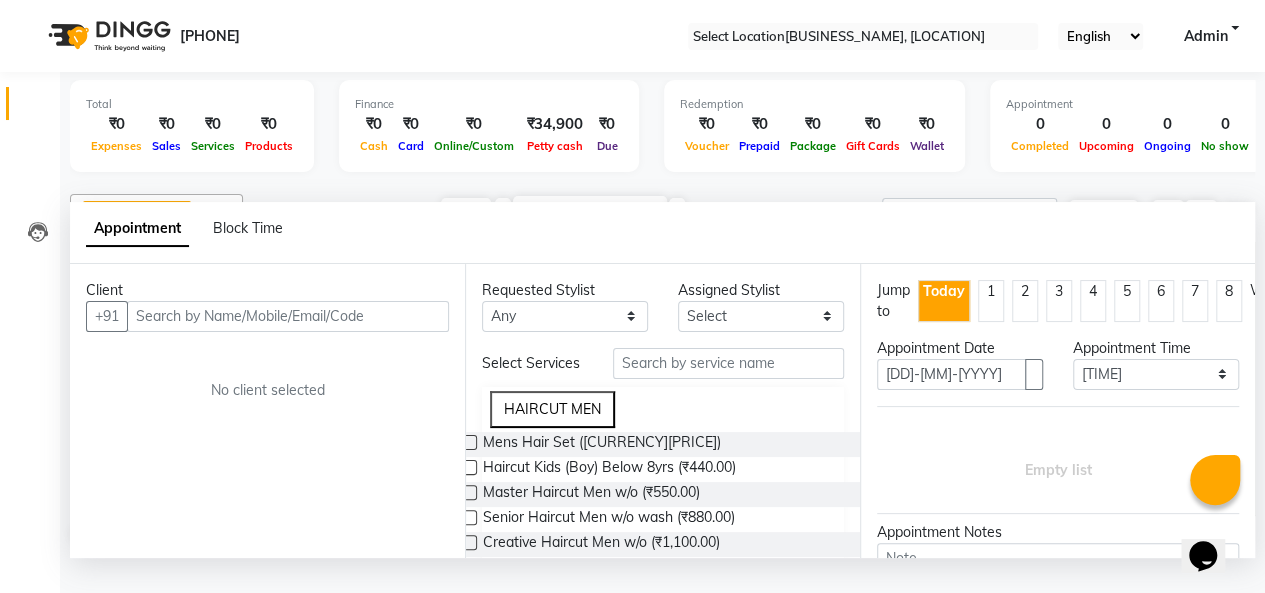 click on "Client +[COUNTRY_CODE]  No client selected" at bounding box center [267, 411] 